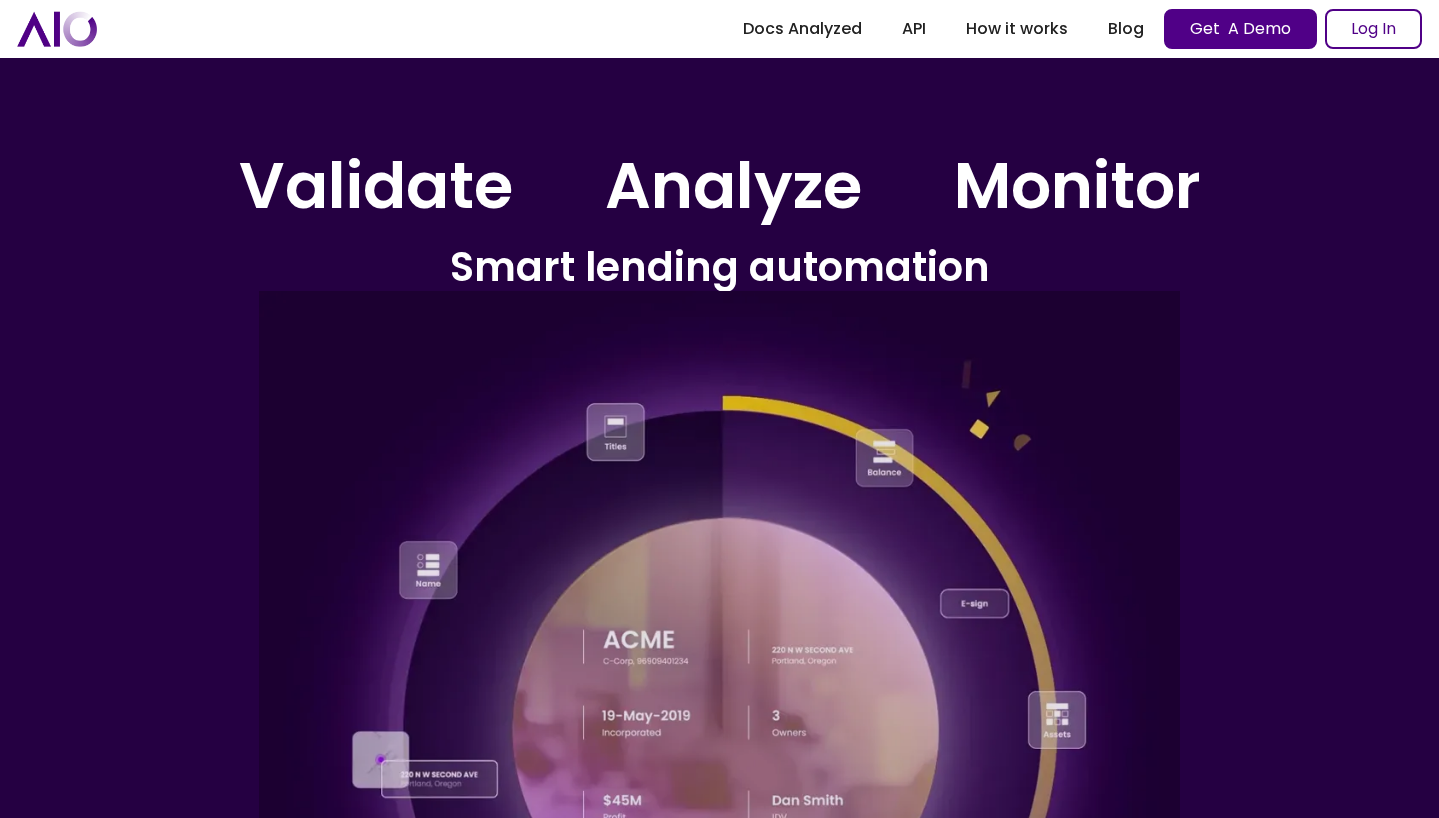 scroll, scrollTop: 0, scrollLeft: 0, axis: both 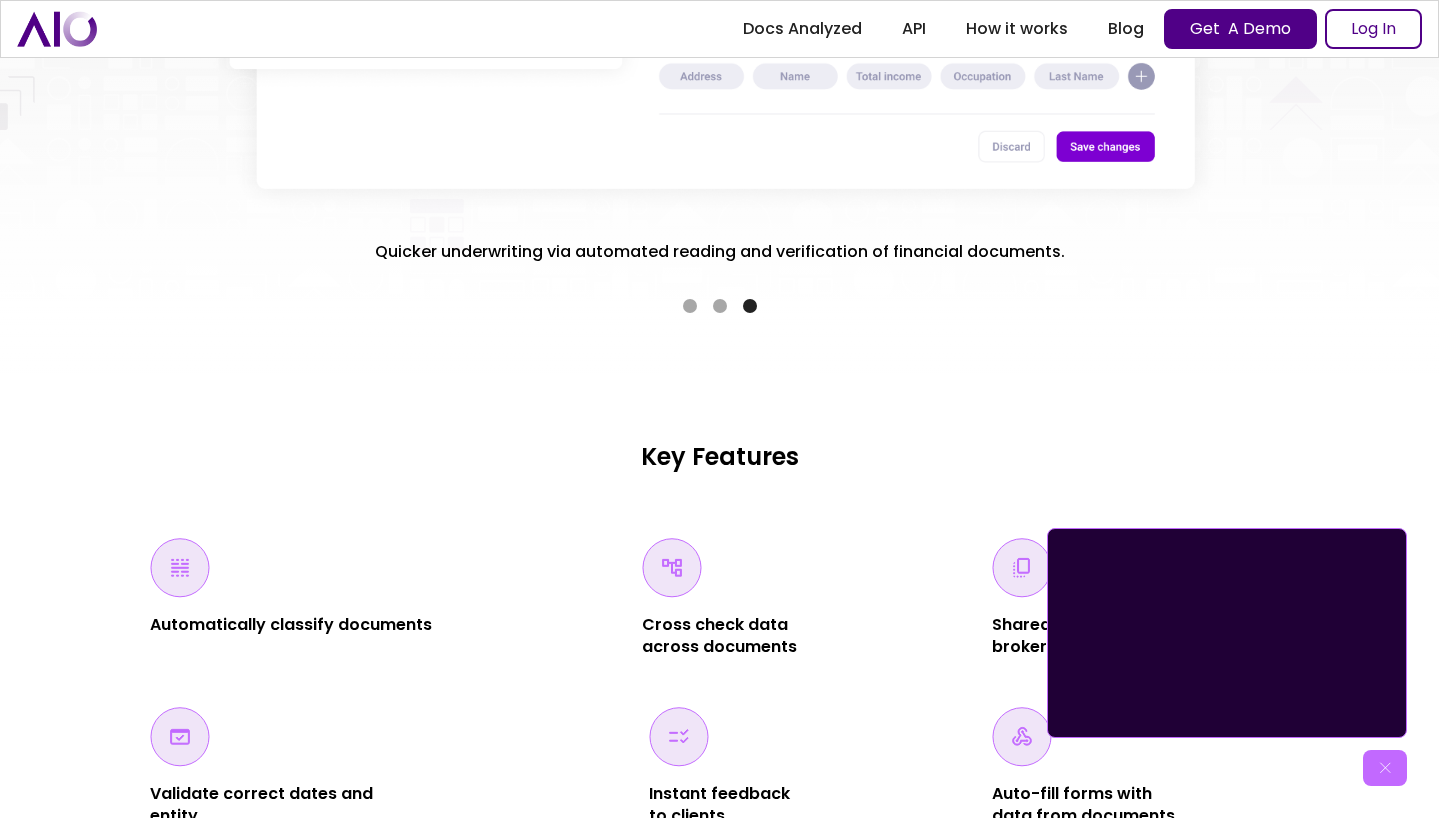 click on "Digitally obtain and verify what lenders need to underwrite loans quicker. Instant businesses verification and validation. Cross-checked against internal and external data Quicker underwriting via automated reading and verification of financial documents. Slide 3 of 3." at bounding box center (719, 73) 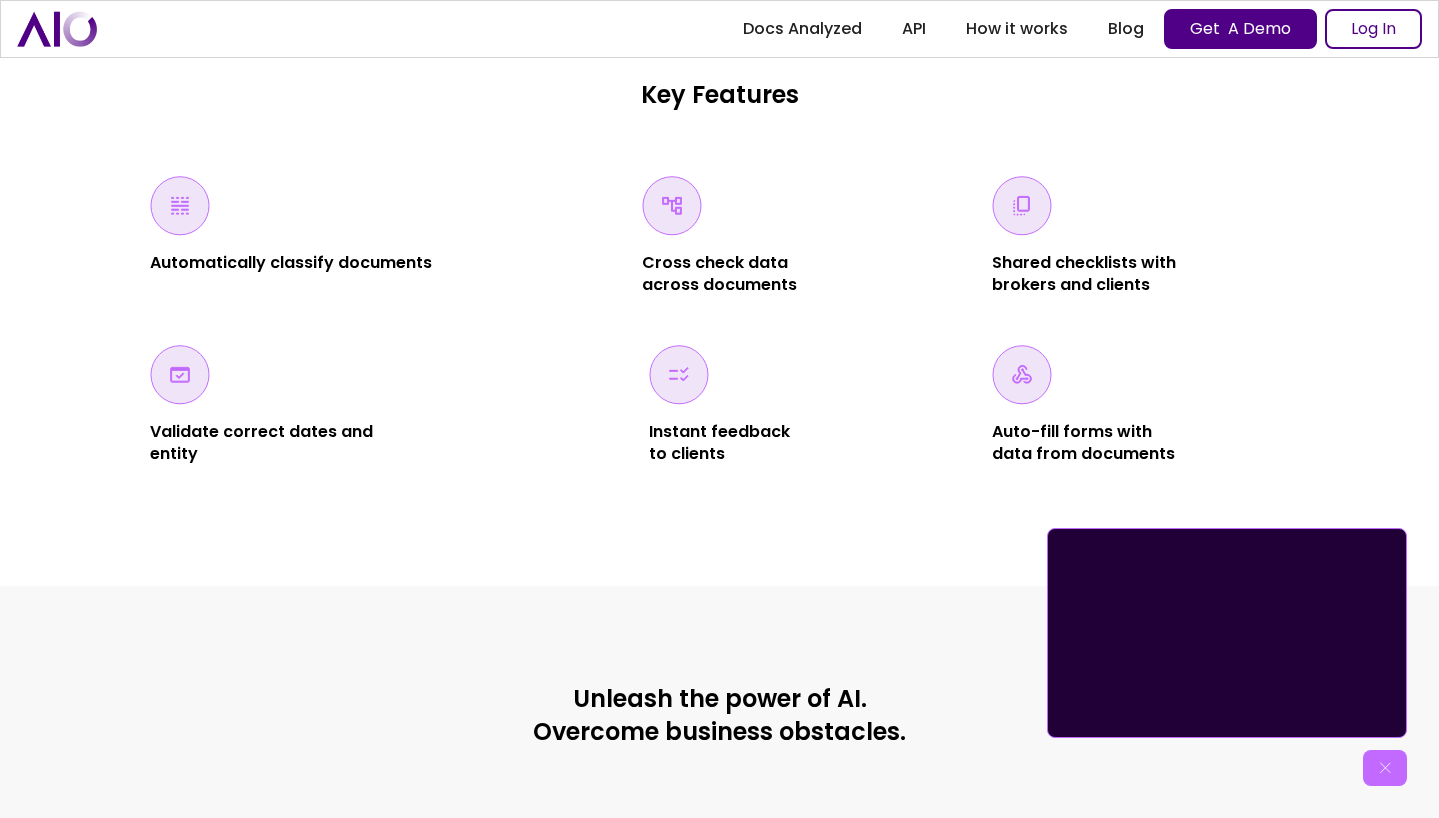 scroll, scrollTop: 4020, scrollLeft: 0, axis: vertical 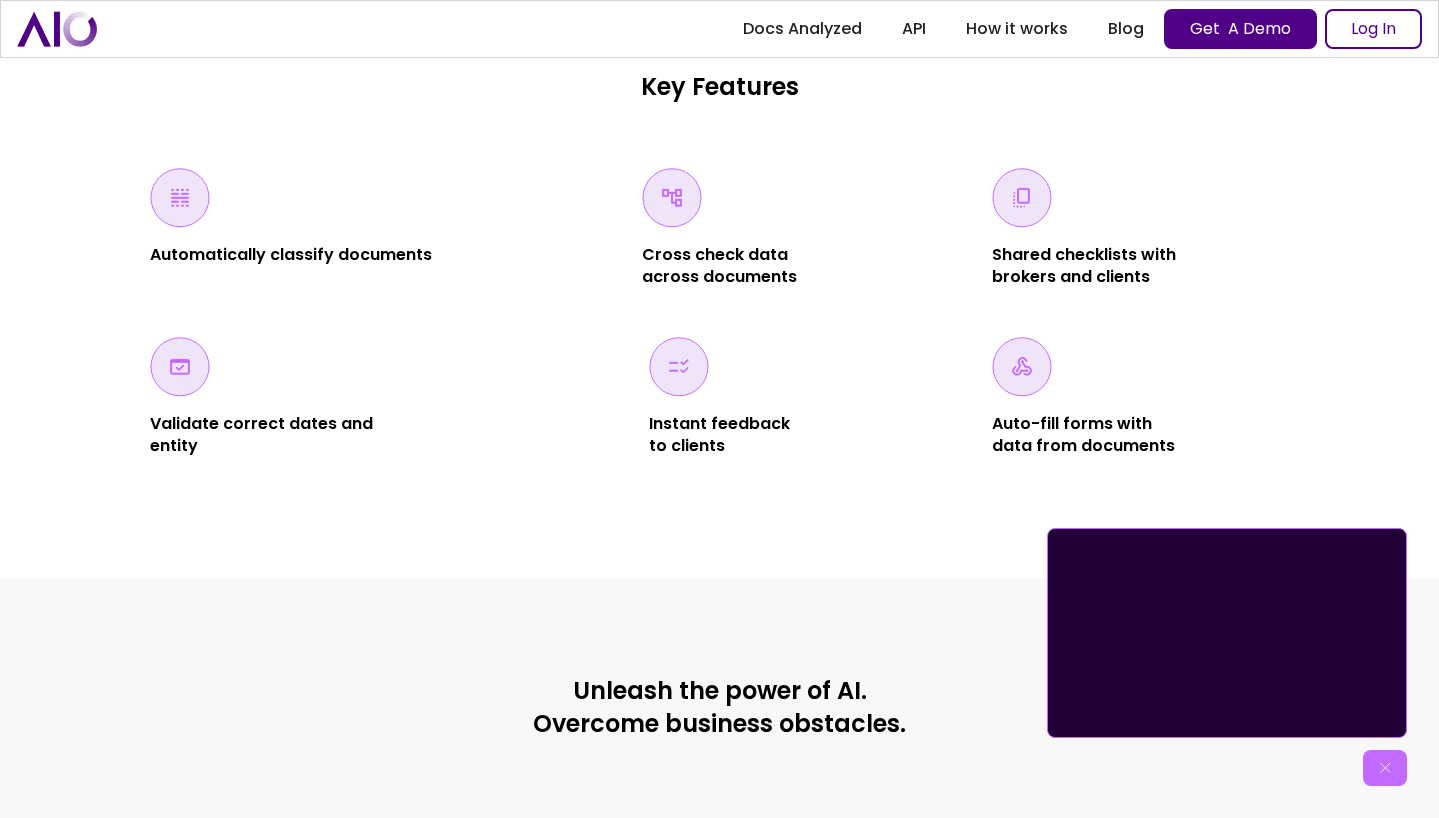 click at bounding box center [1385, 768] 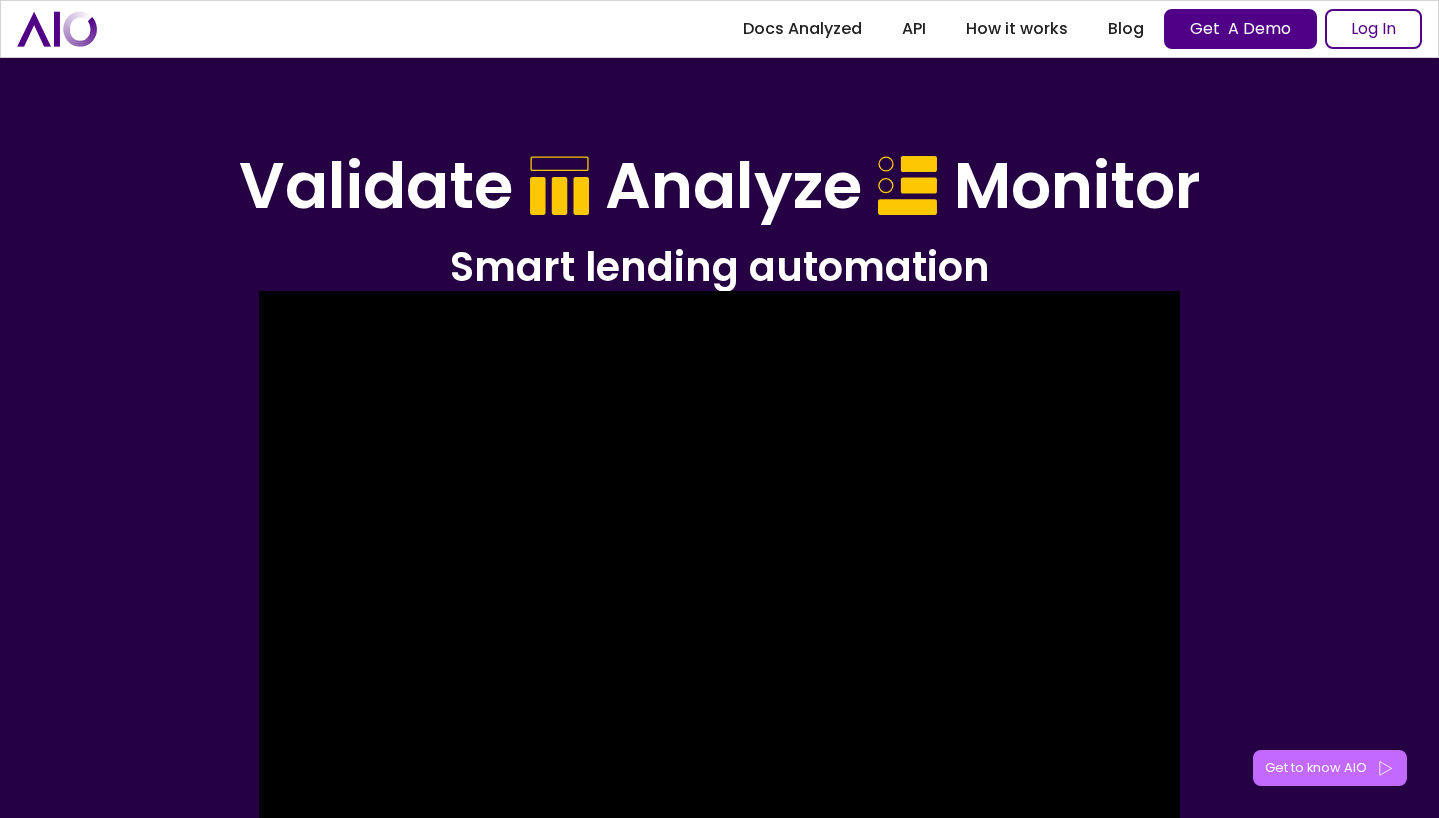 scroll, scrollTop: 4020, scrollLeft: 0, axis: vertical 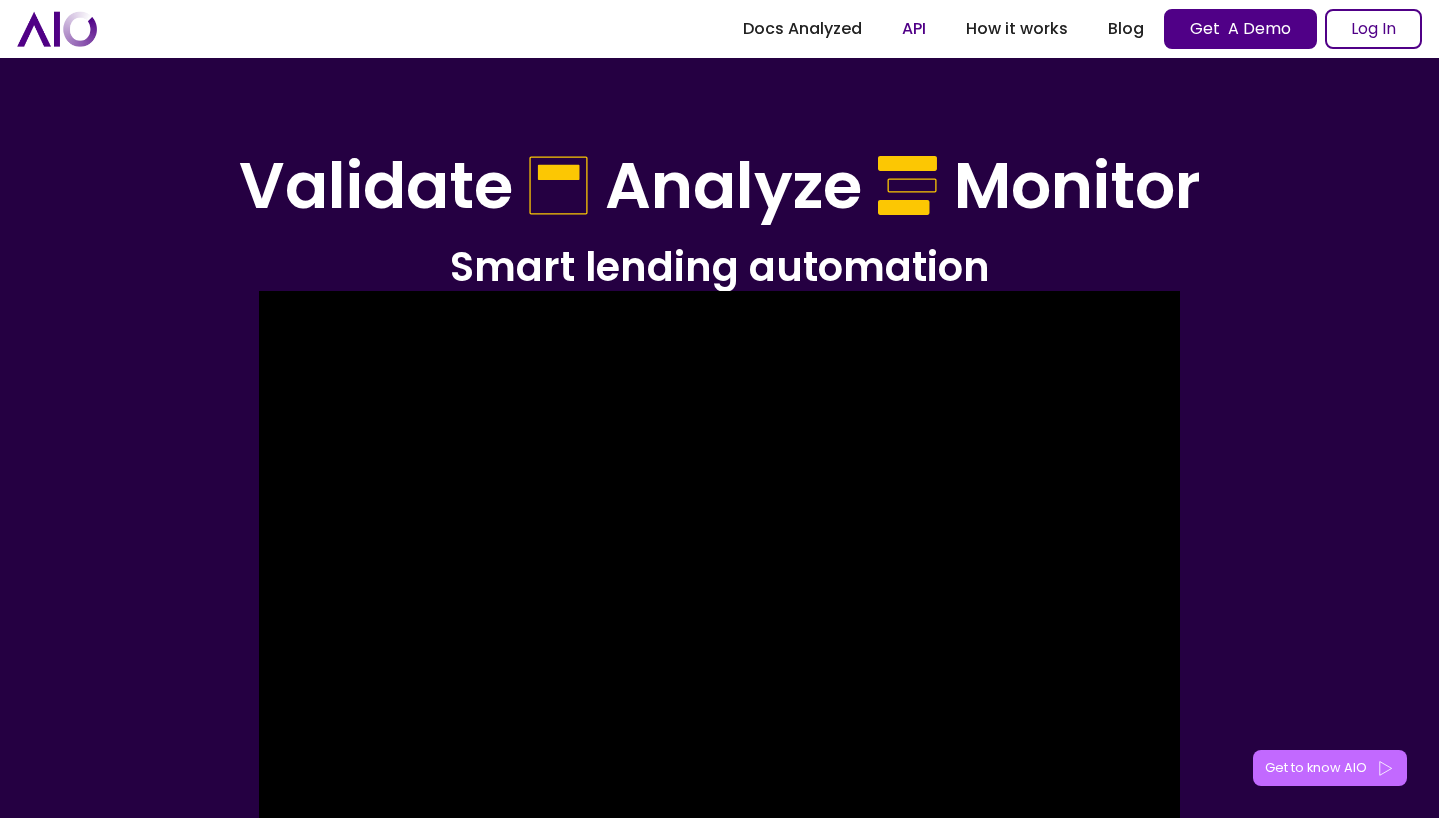 click on "API" at bounding box center [914, 29] 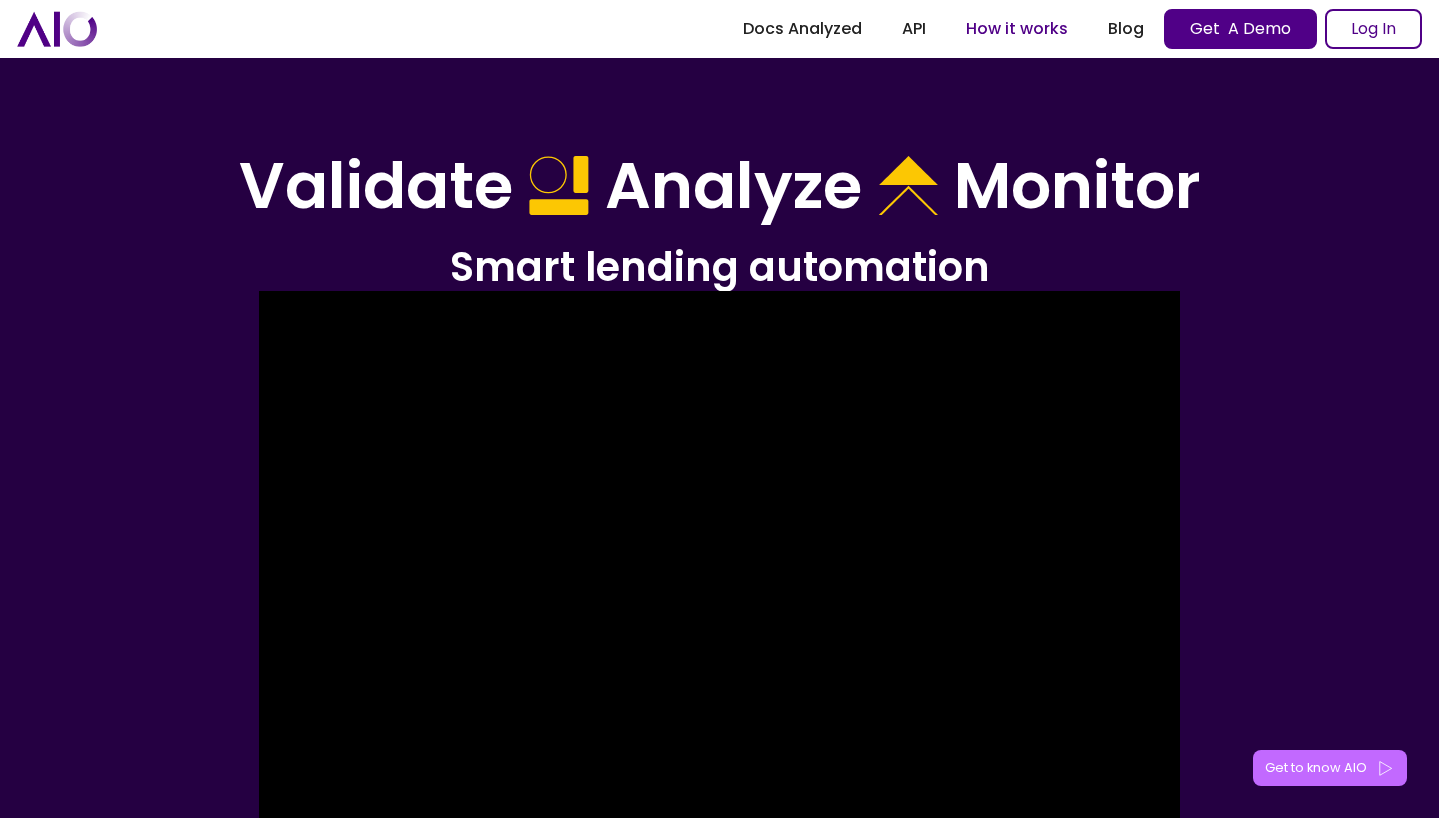 click on "How it works" at bounding box center (1017, 29) 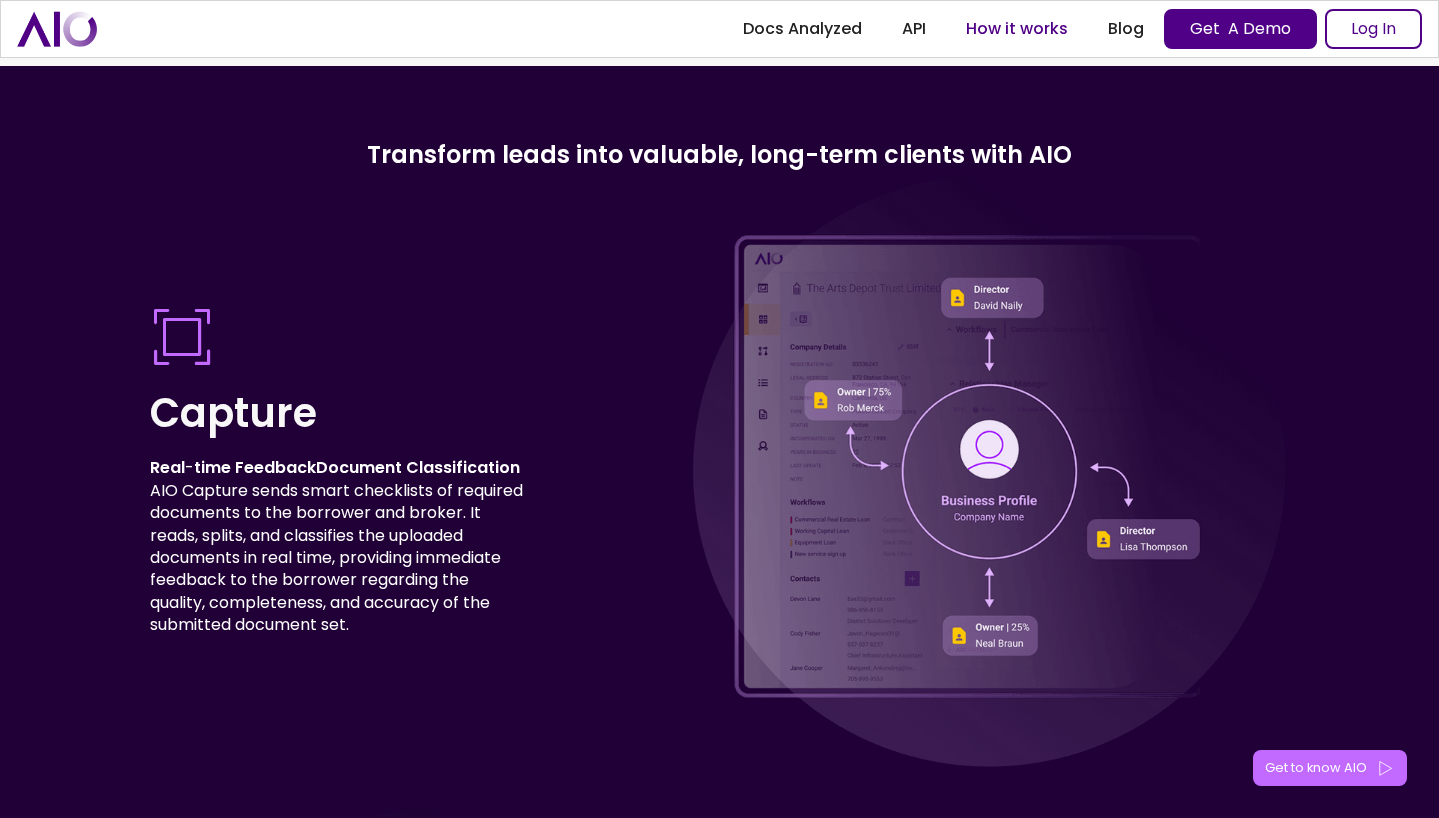 scroll, scrollTop: 5149, scrollLeft: 0, axis: vertical 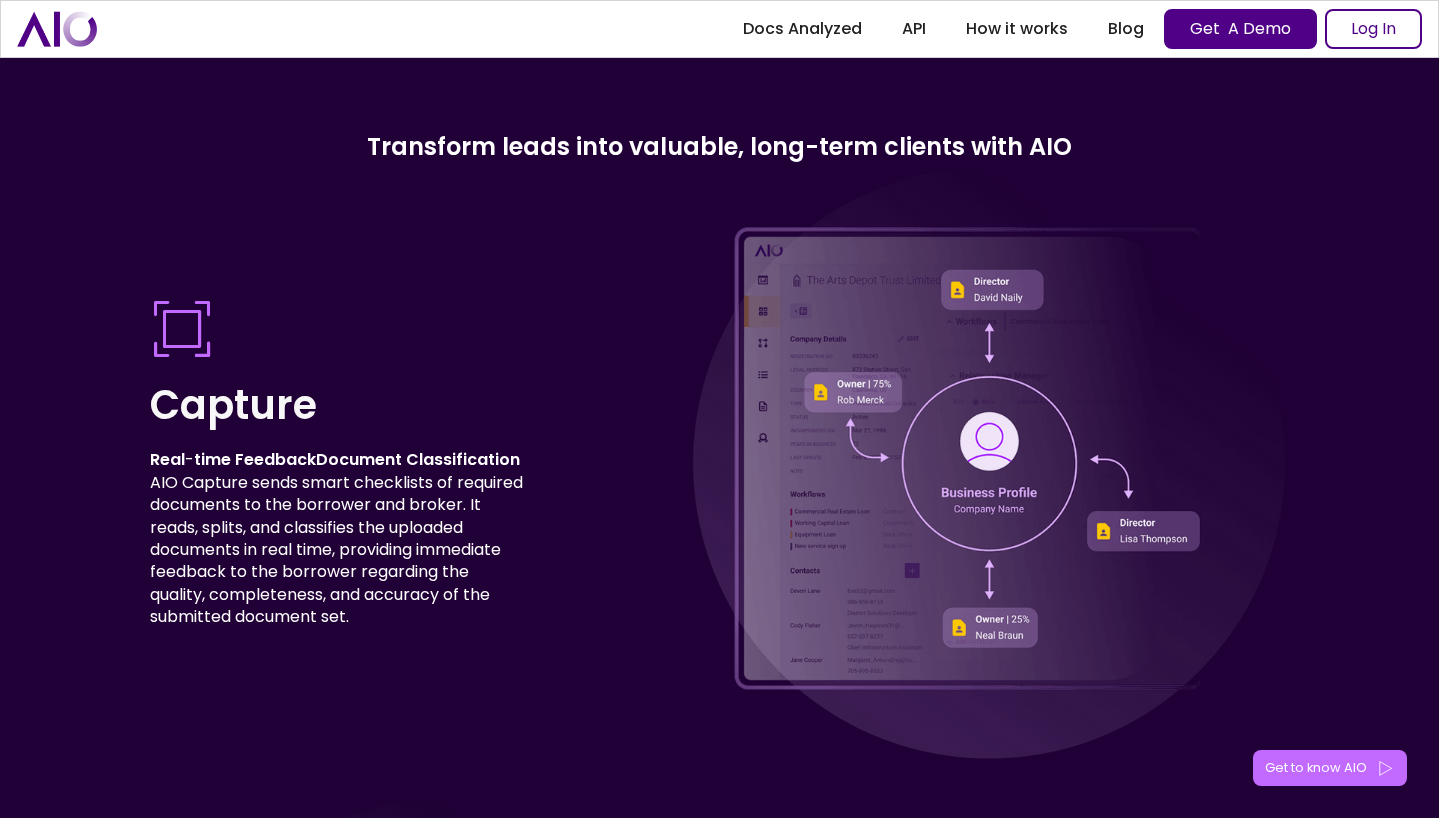 click at bounding box center [57, 28] 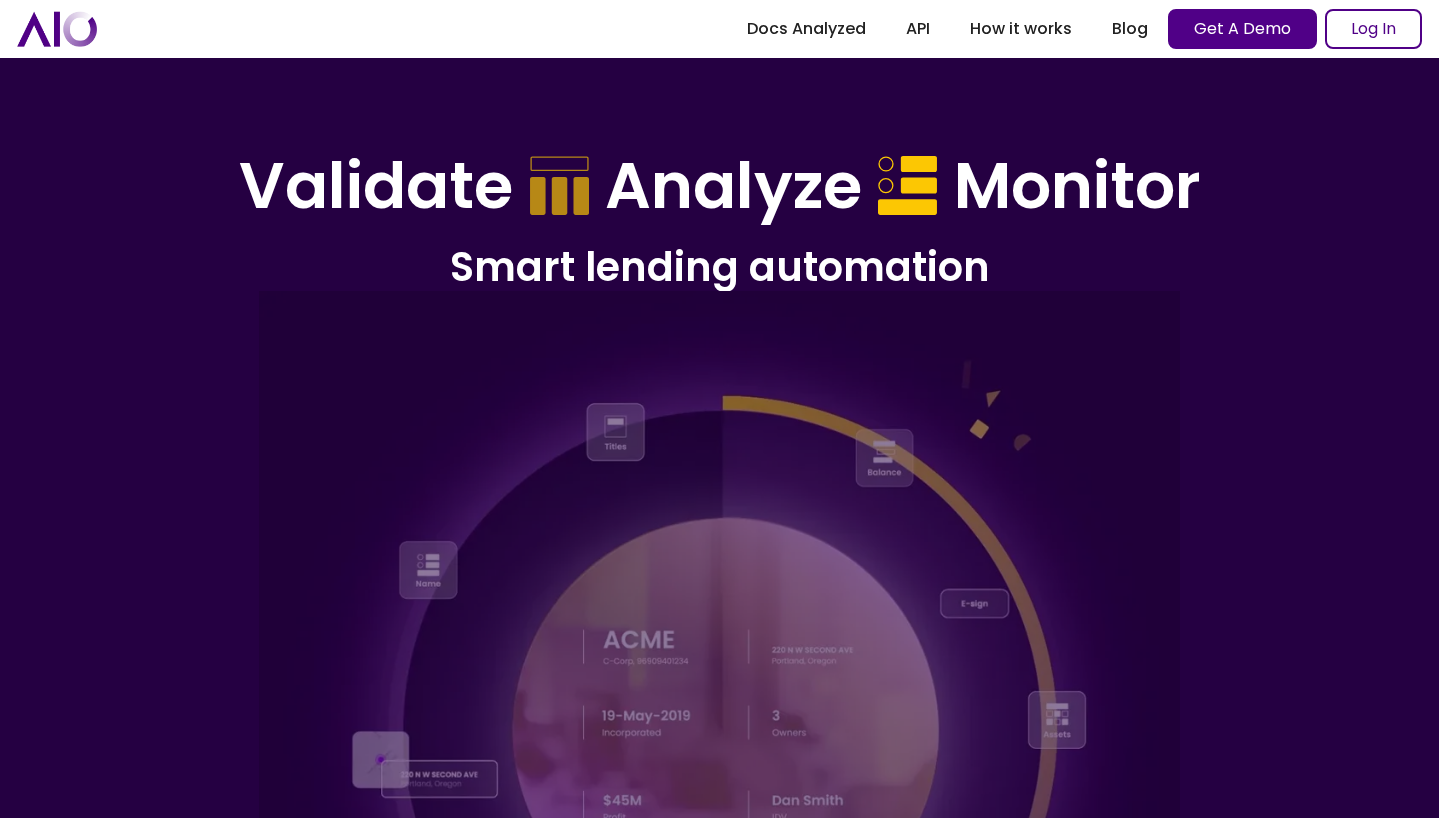 scroll, scrollTop: 0, scrollLeft: 0, axis: both 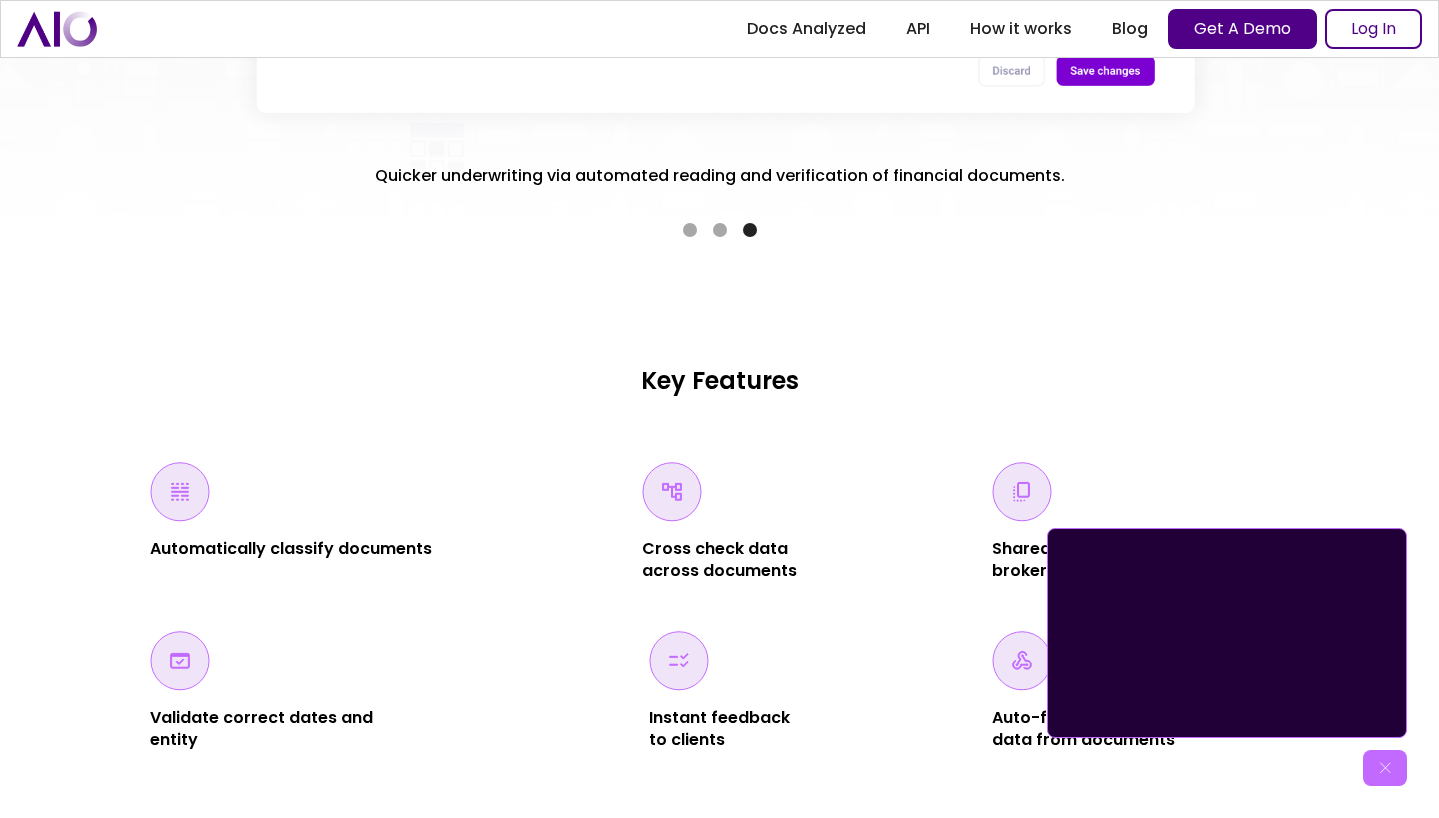 click at bounding box center [690, 230] 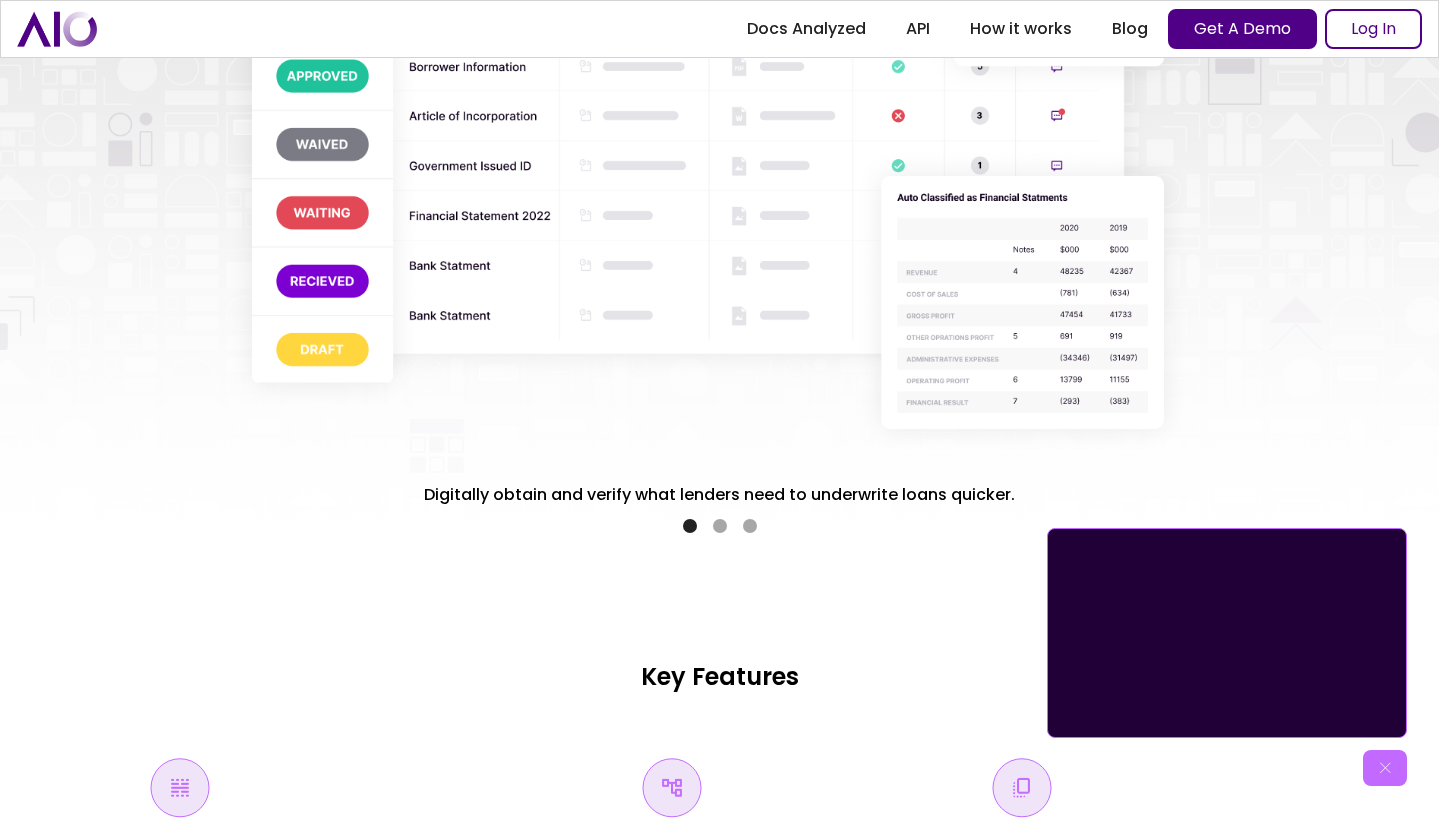 scroll, scrollTop: 3435, scrollLeft: 0, axis: vertical 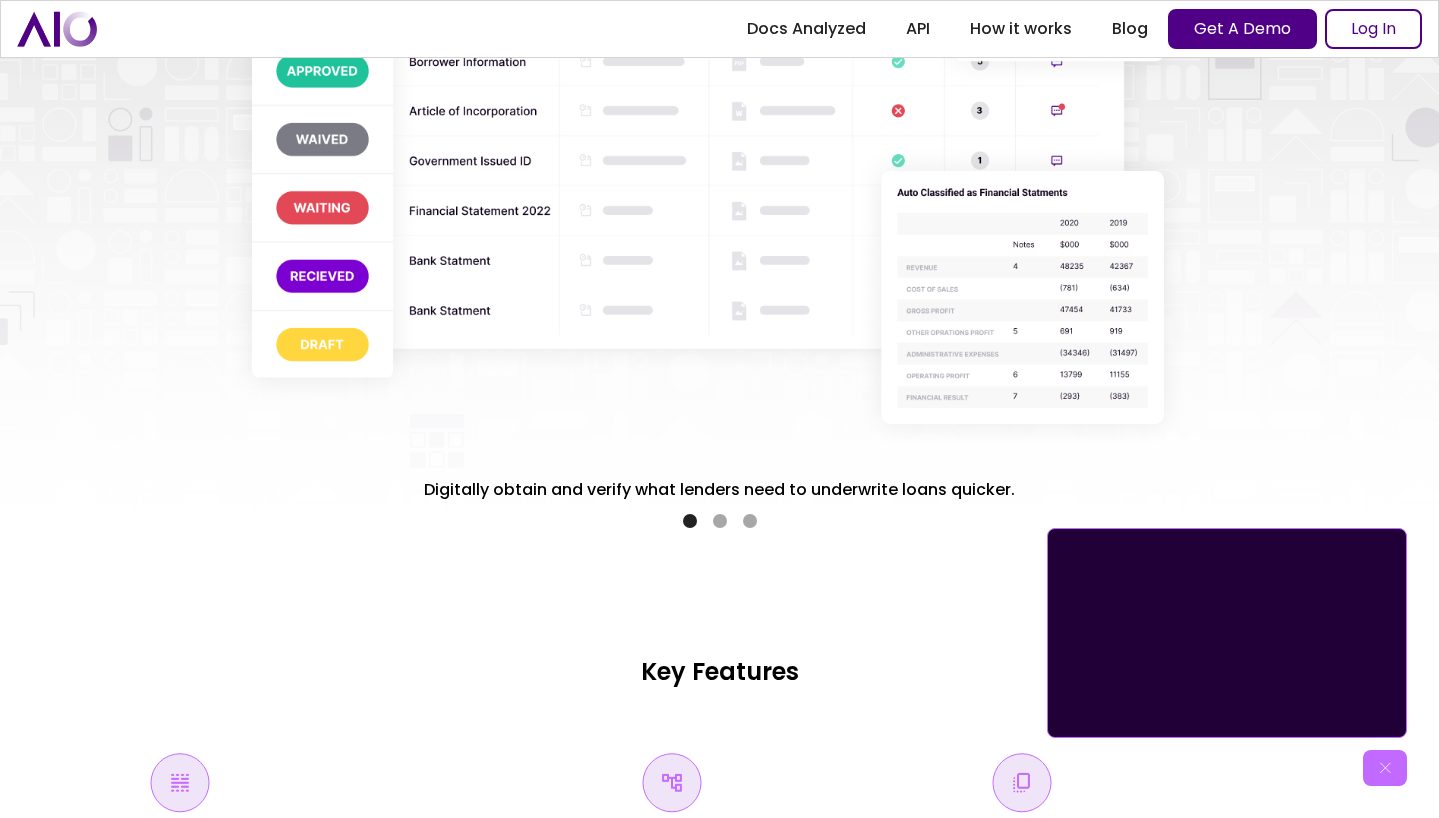 click at bounding box center [720, 518] 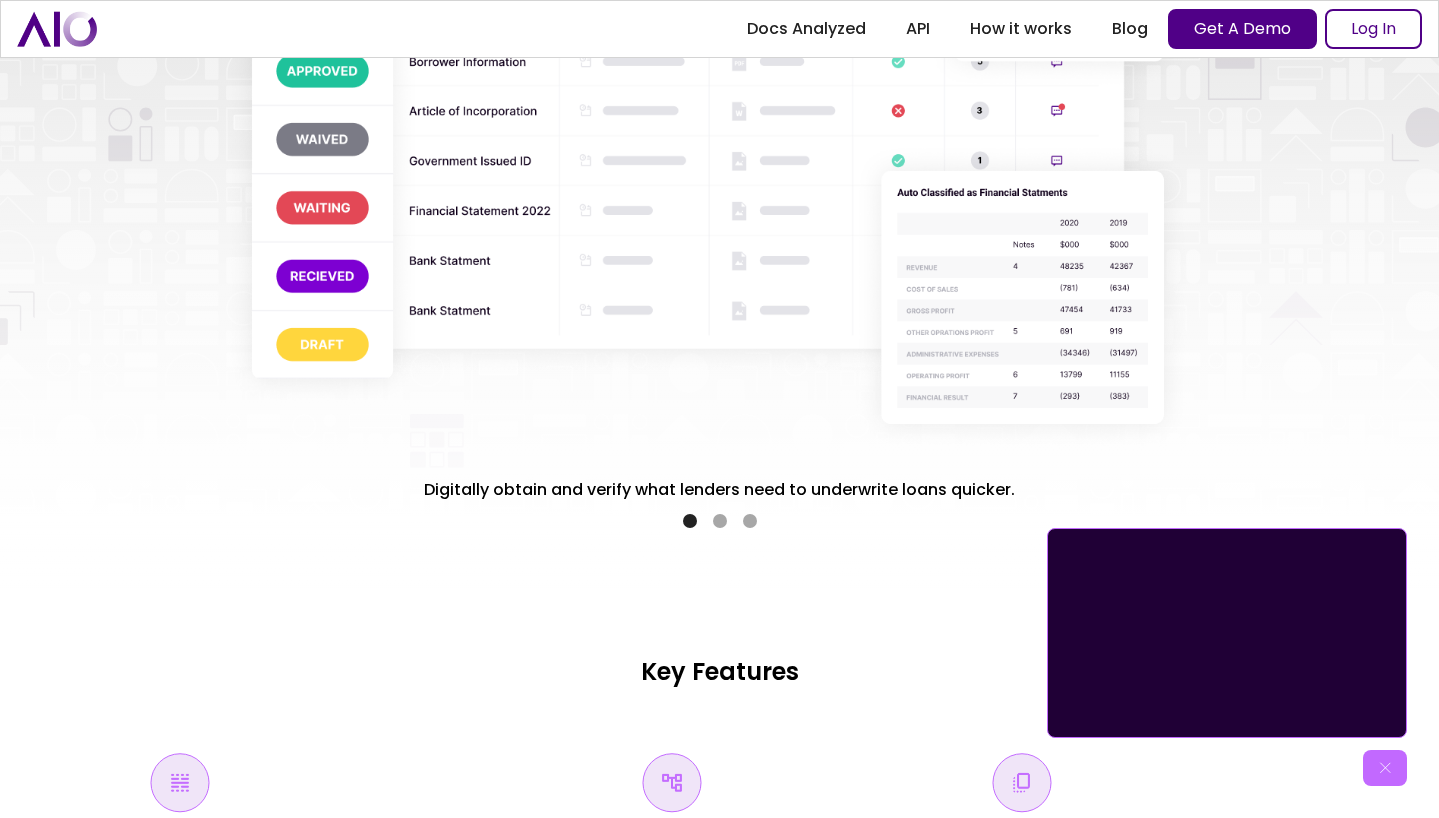 click at bounding box center (720, 521) 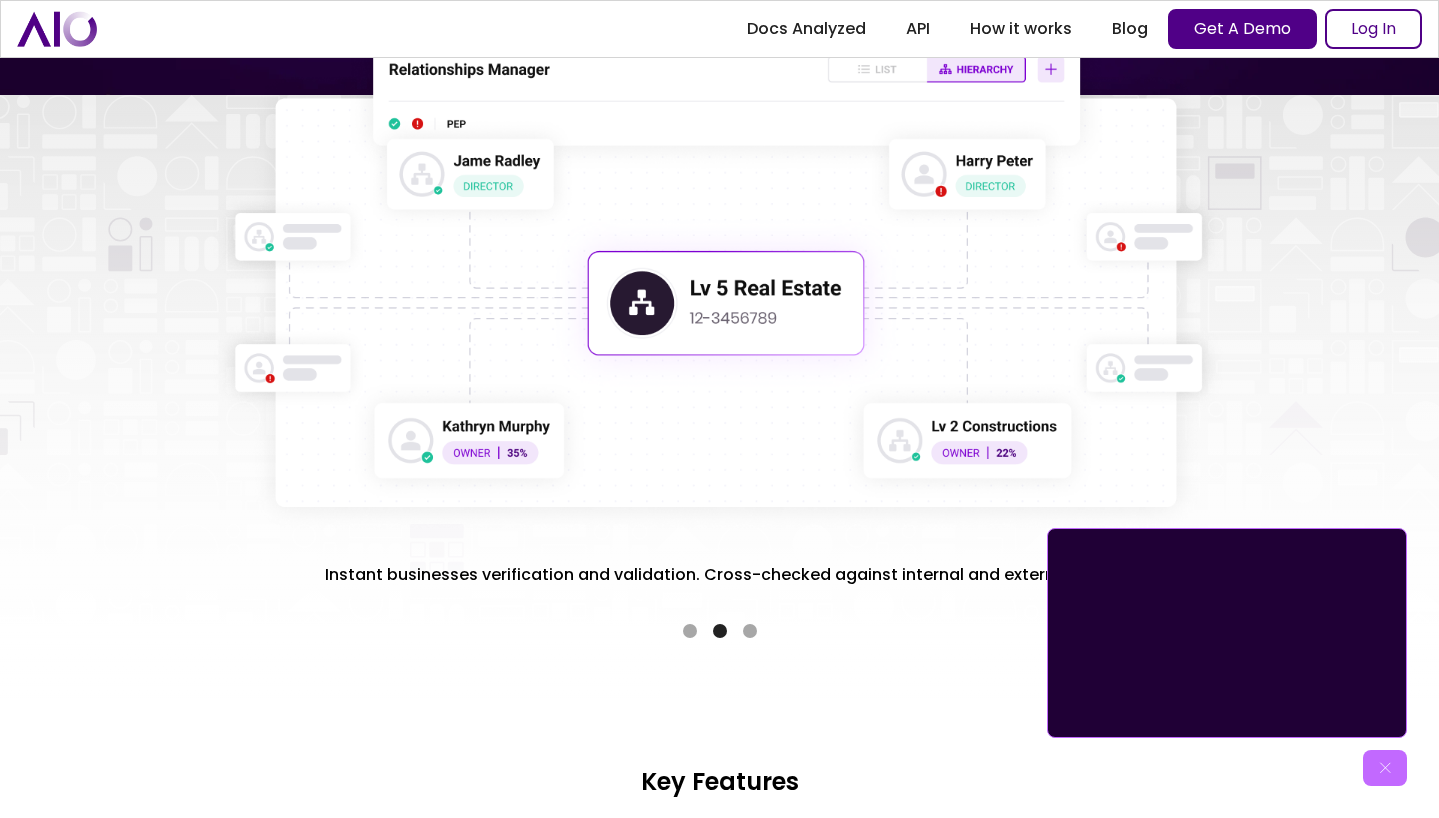 scroll, scrollTop: 3333, scrollLeft: 0, axis: vertical 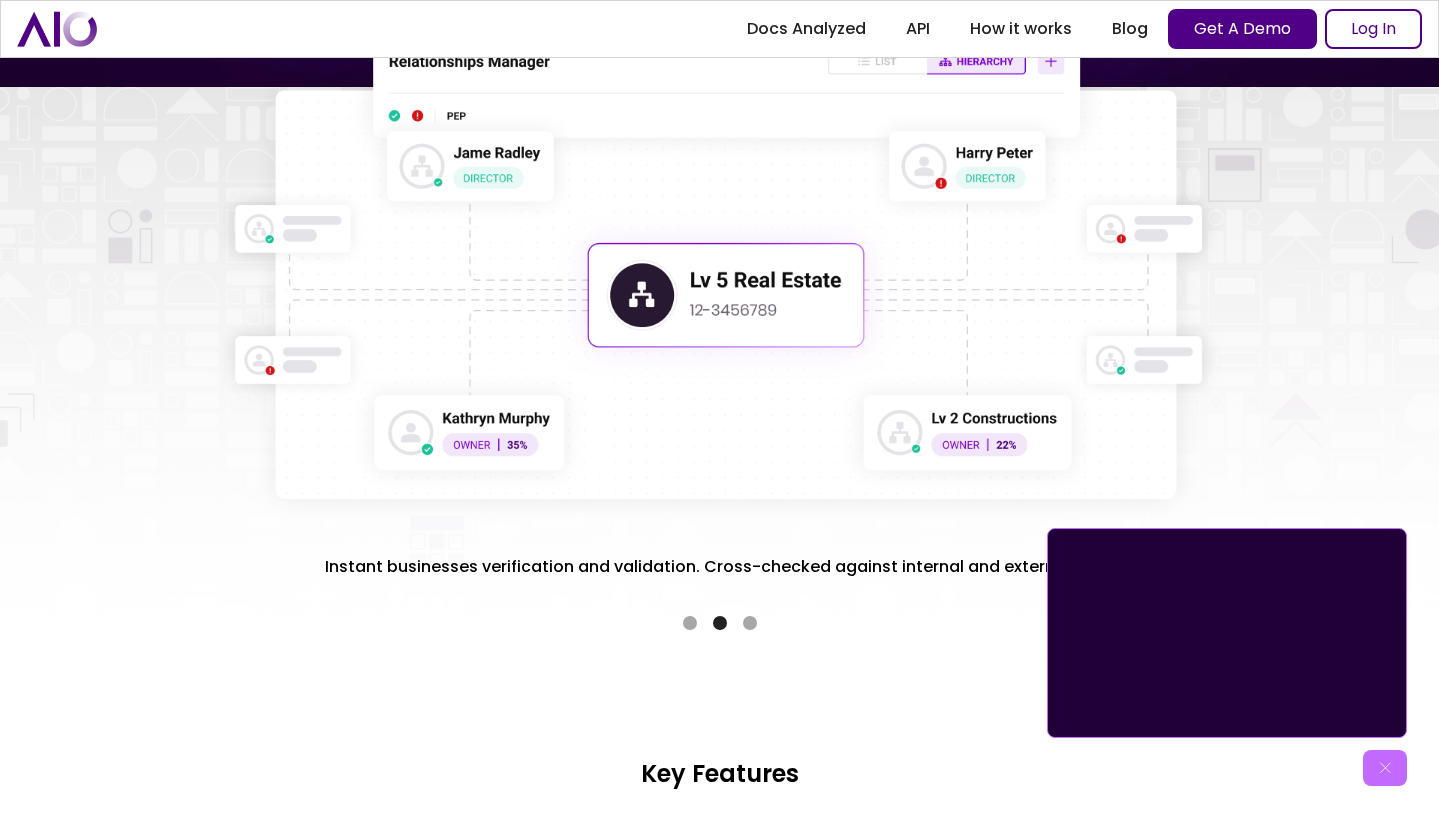 drag, startPoint x: 1060, startPoint y: 259, endPoint x: 790, endPoint y: 513, distance: 370.69666 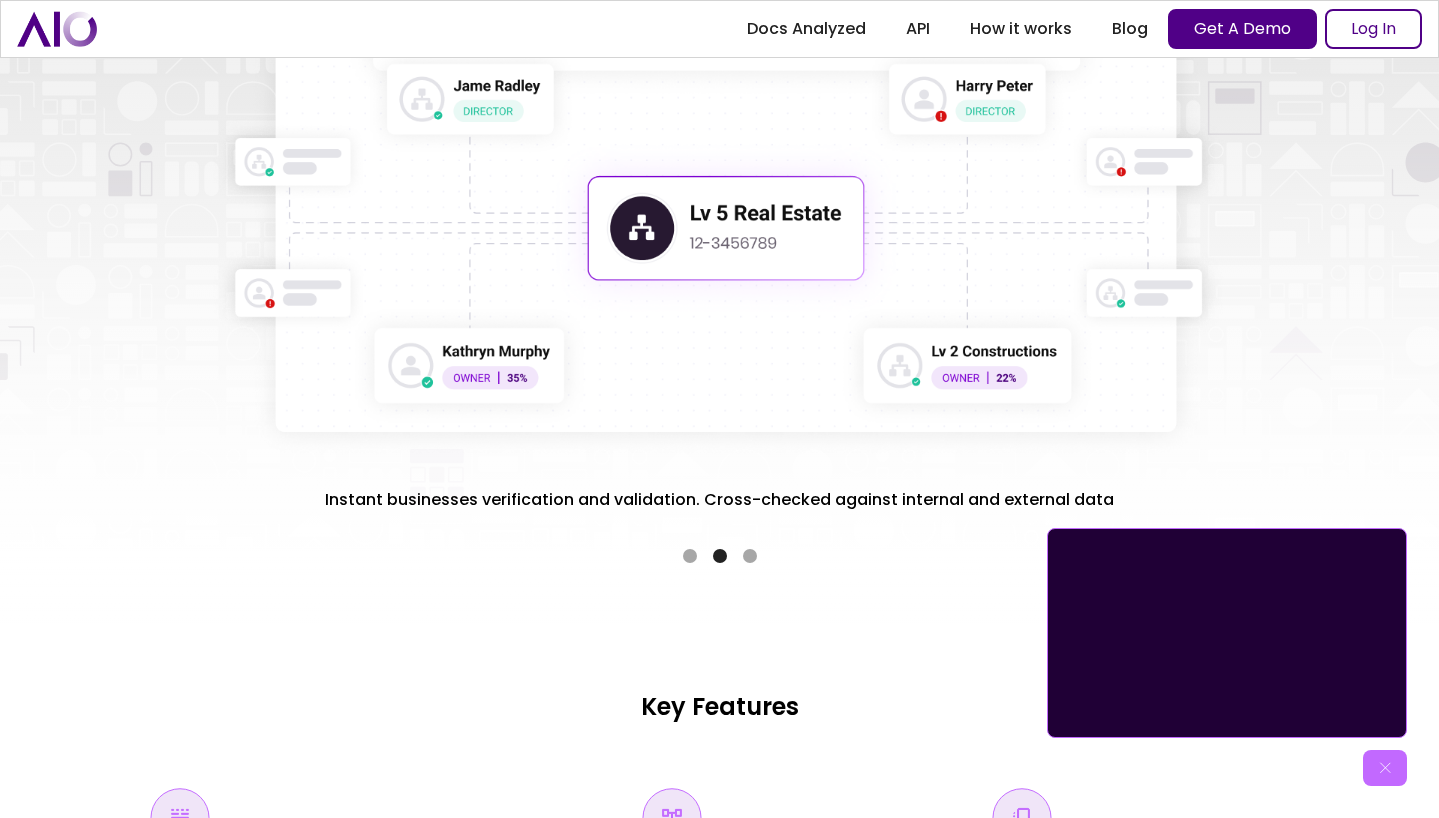 scroll, scrollTop: 3419, scrollLeft: 0, axis: vertical 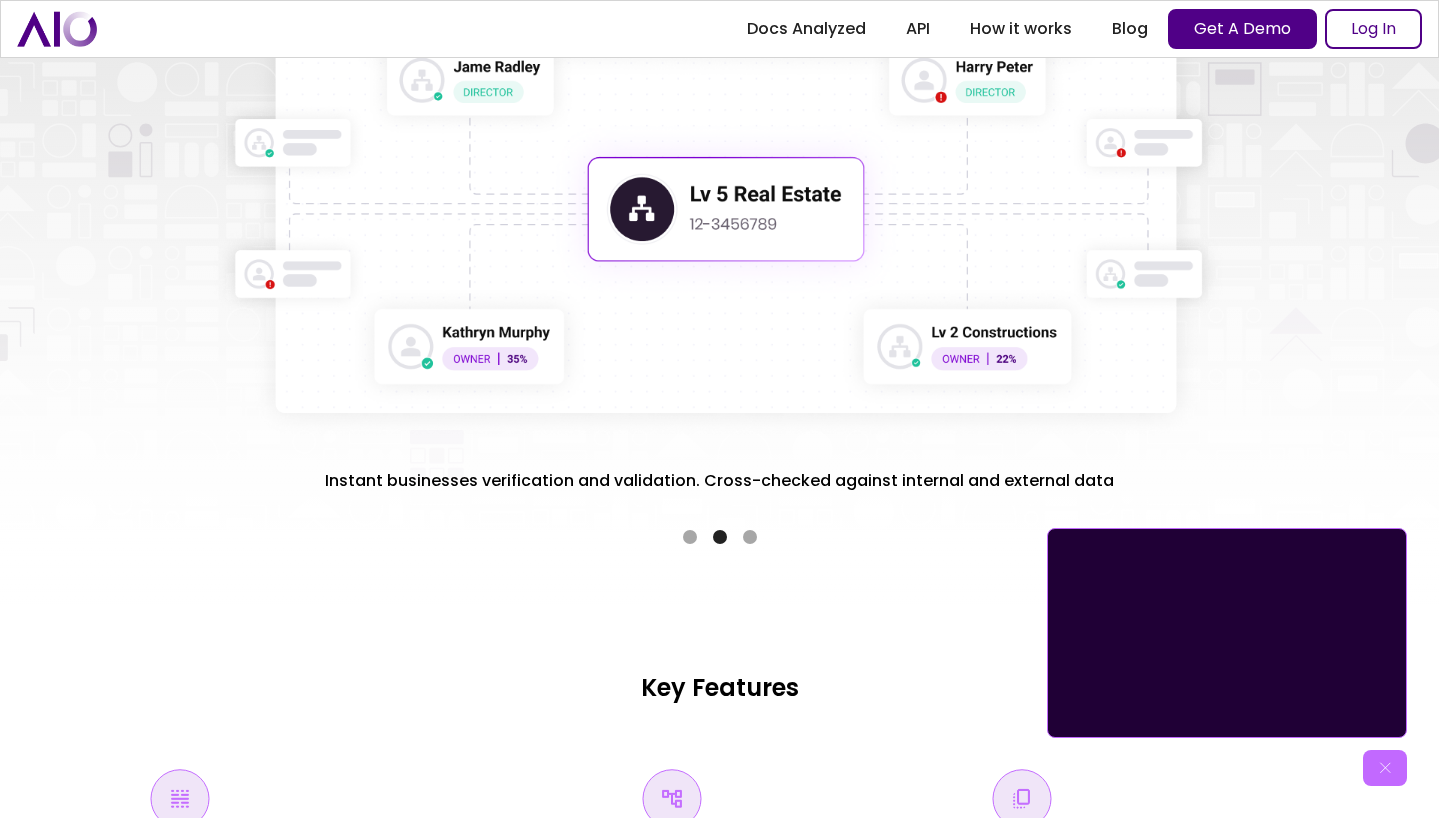 click at bounding box center [720, 534] 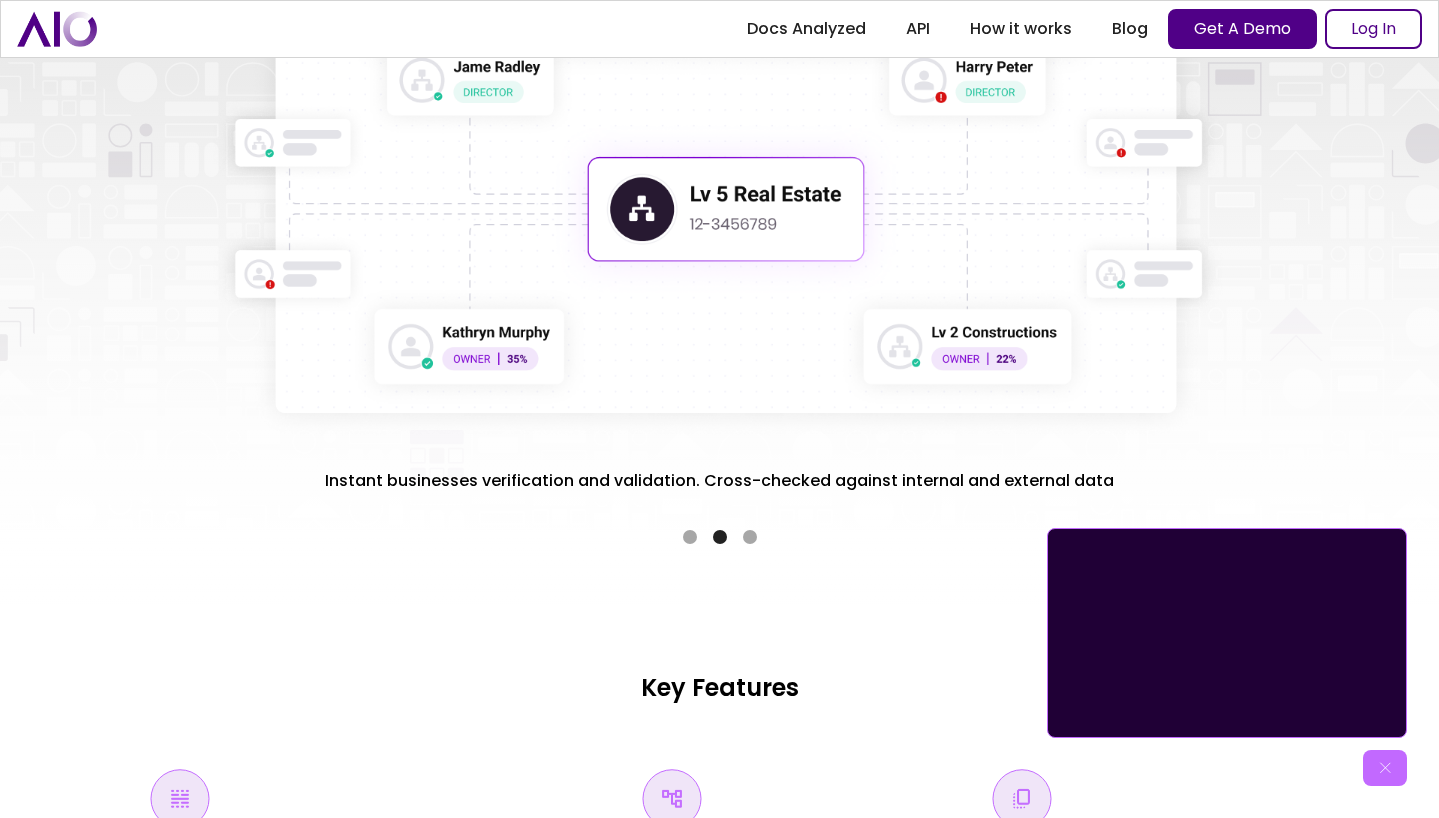 click at bounding box center [690, 537] 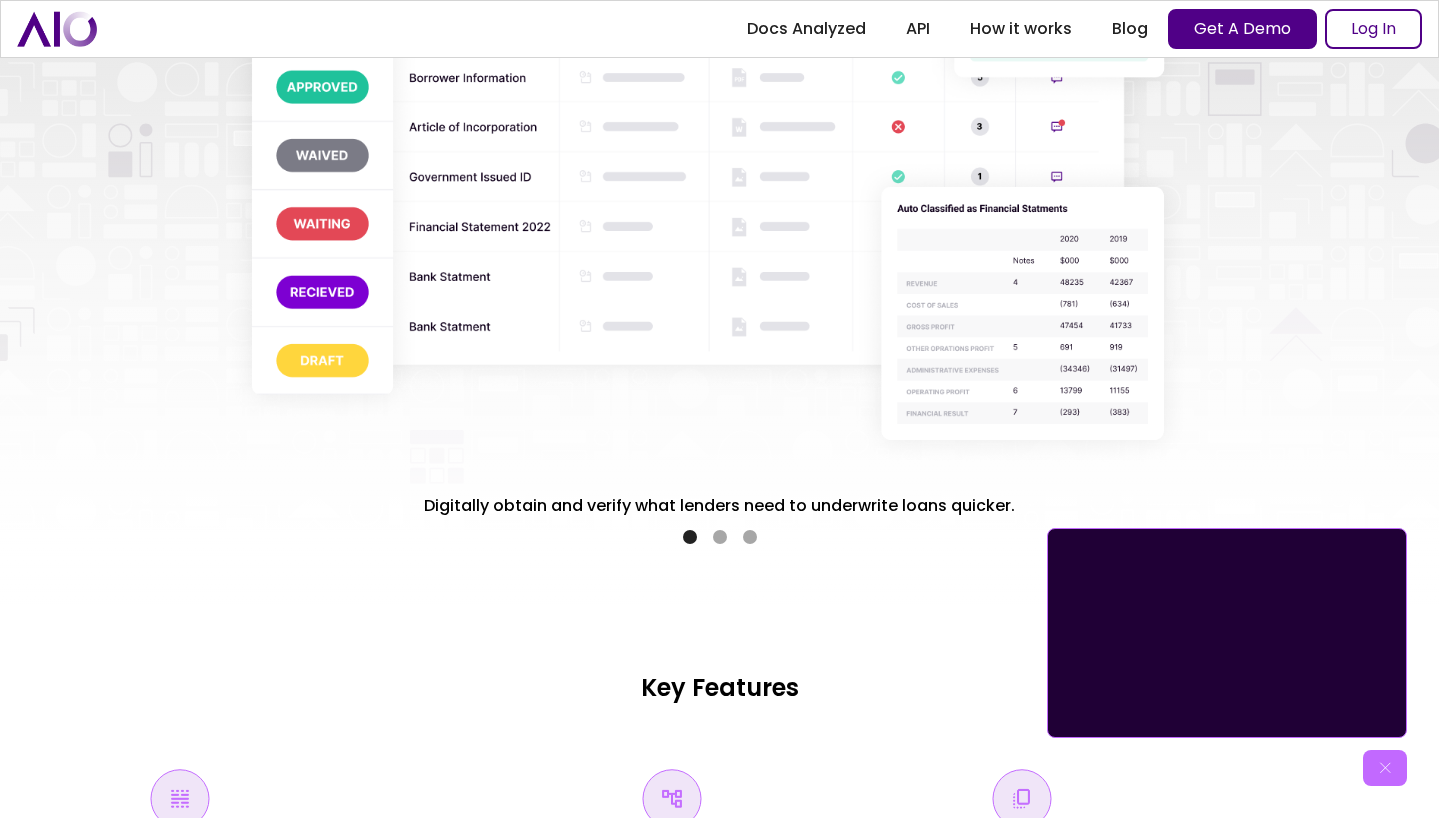 click at bounding box center [750, 537] 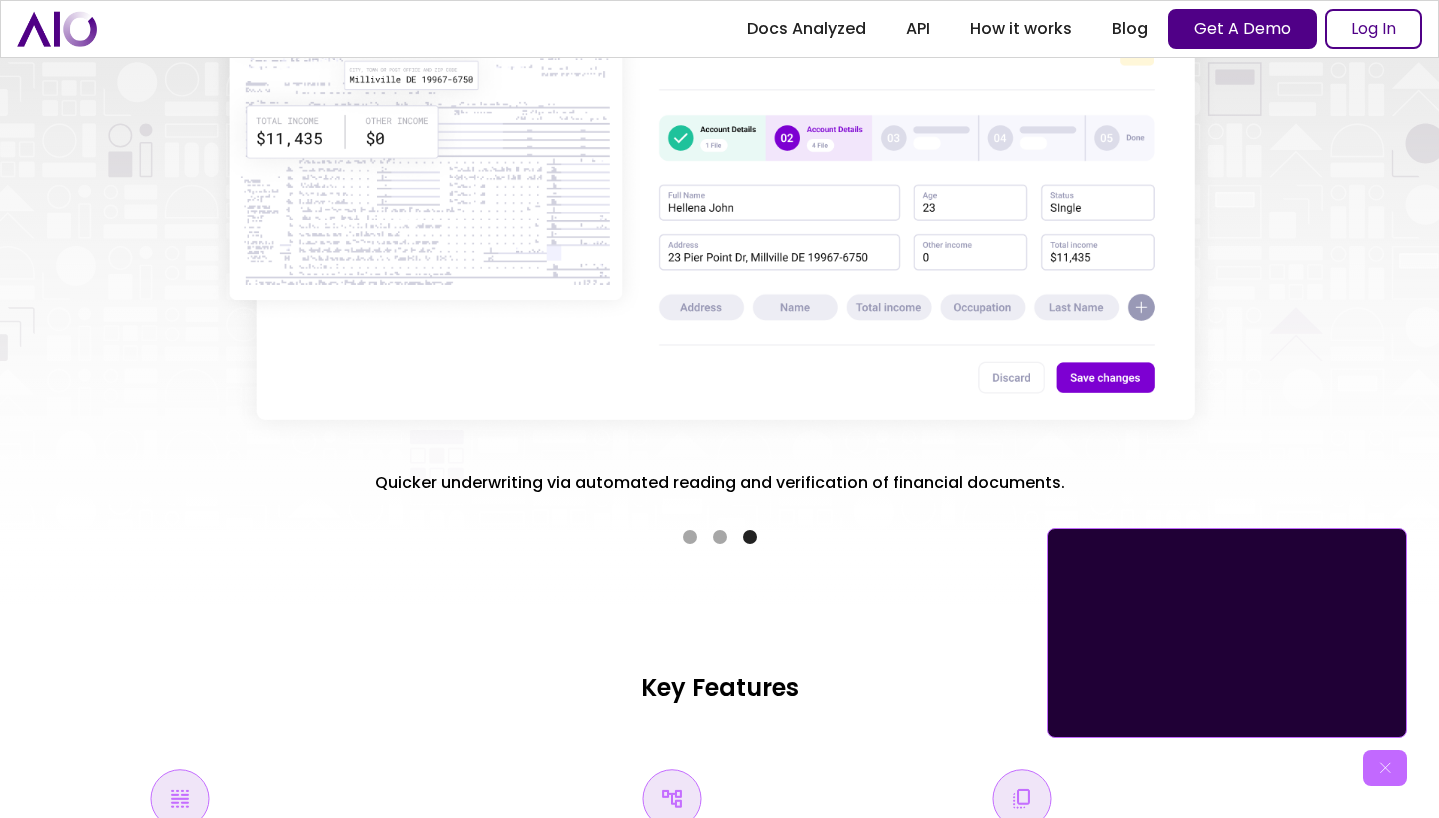 click at bounding box center (720, 537) 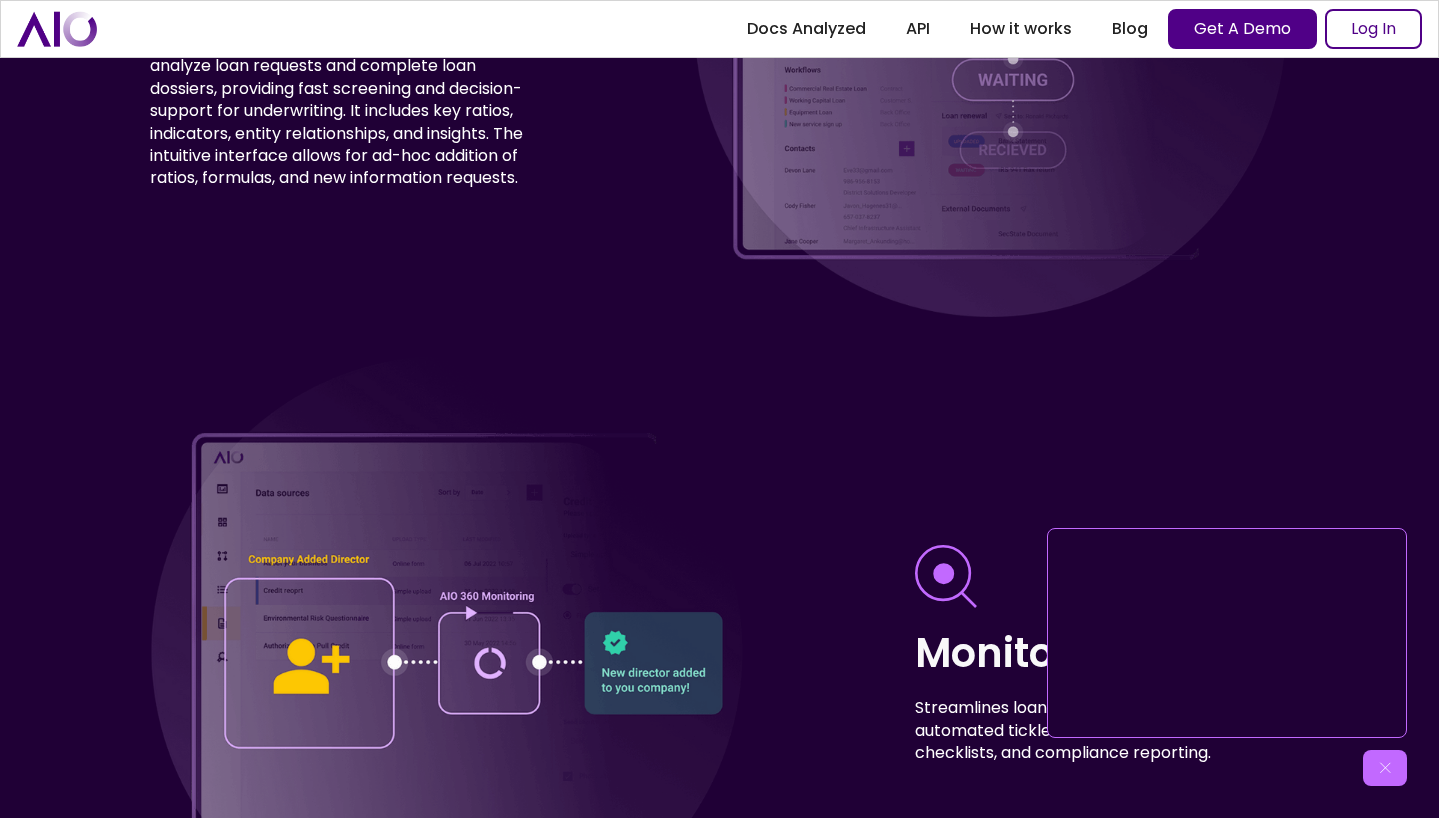 scroll, scrollTop: 6854, scrollLeft: 0, axis: vertical 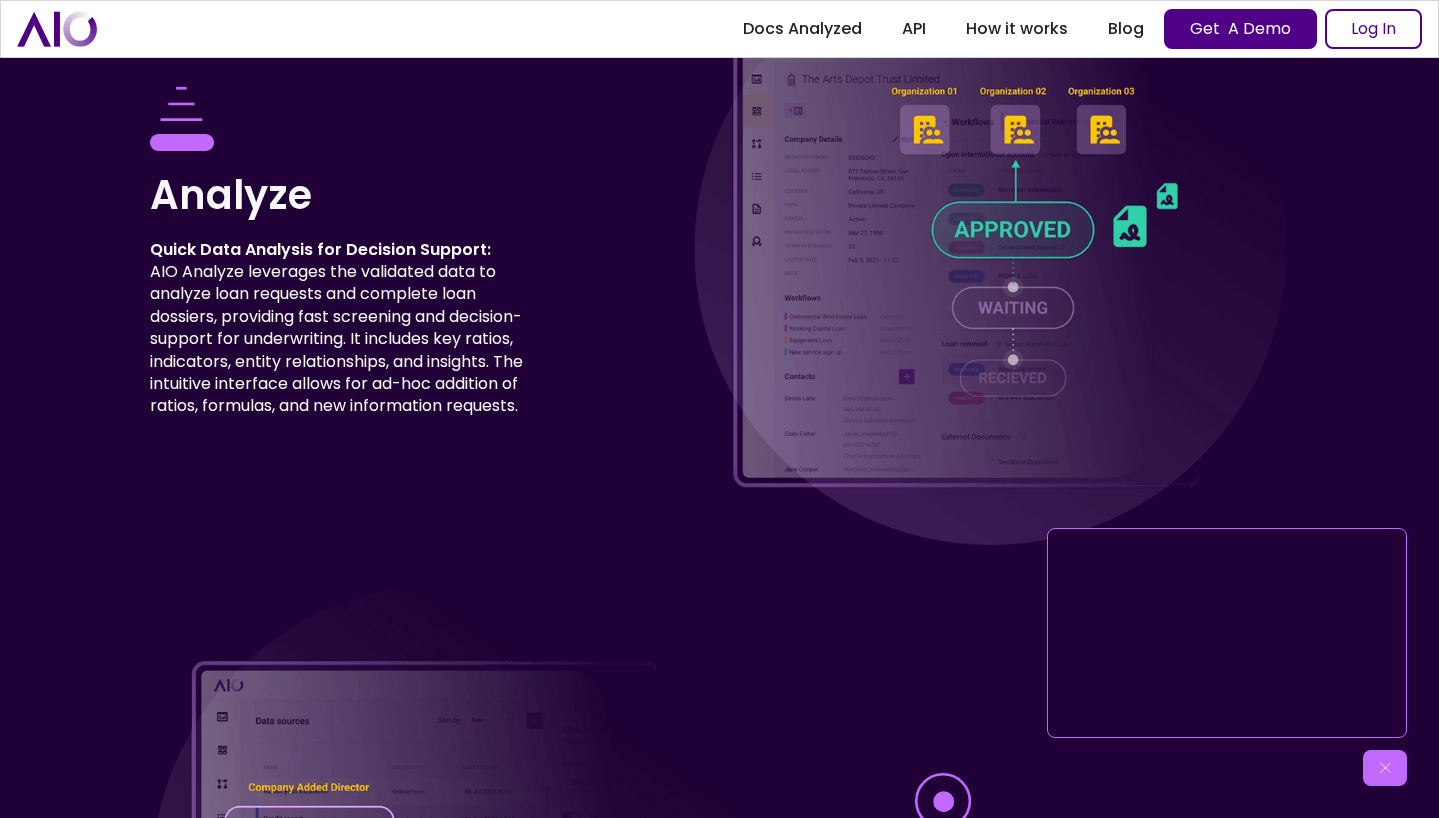click at bounding box center (990, 252) 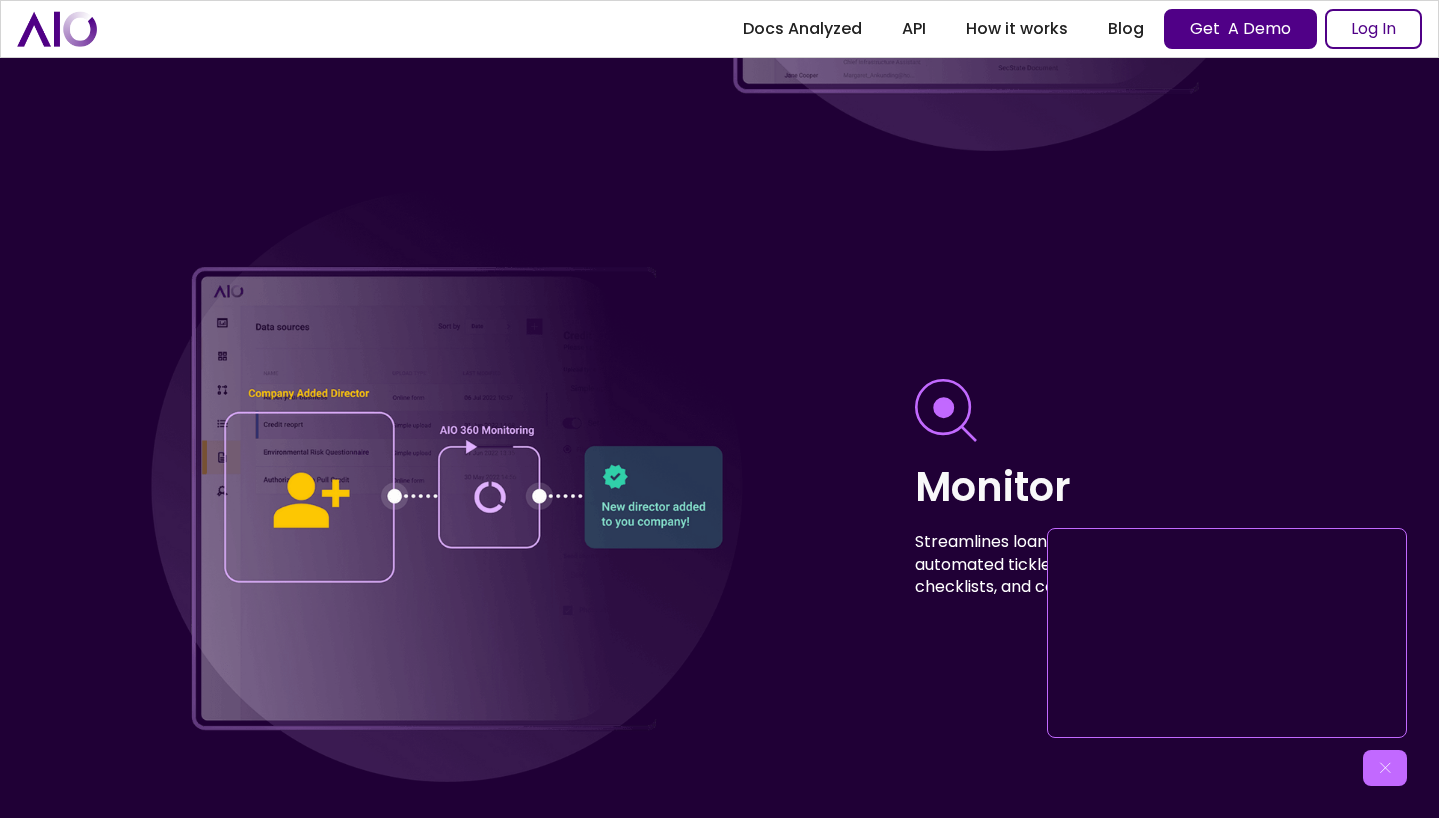 scroll, scrollTop: 7025, scrollLeft: 0, axis: vertical 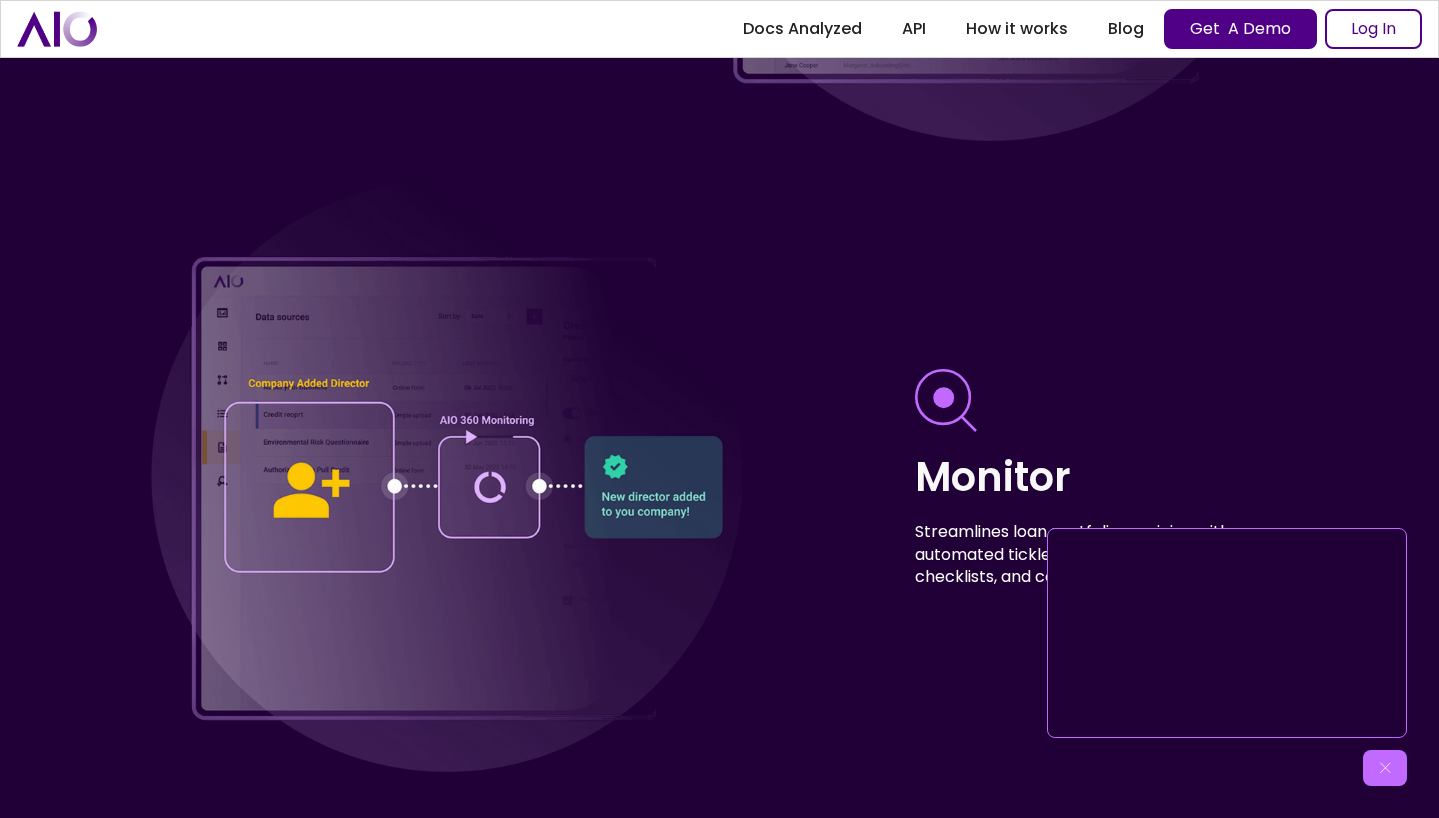 click at bounding box center (1385, 768) 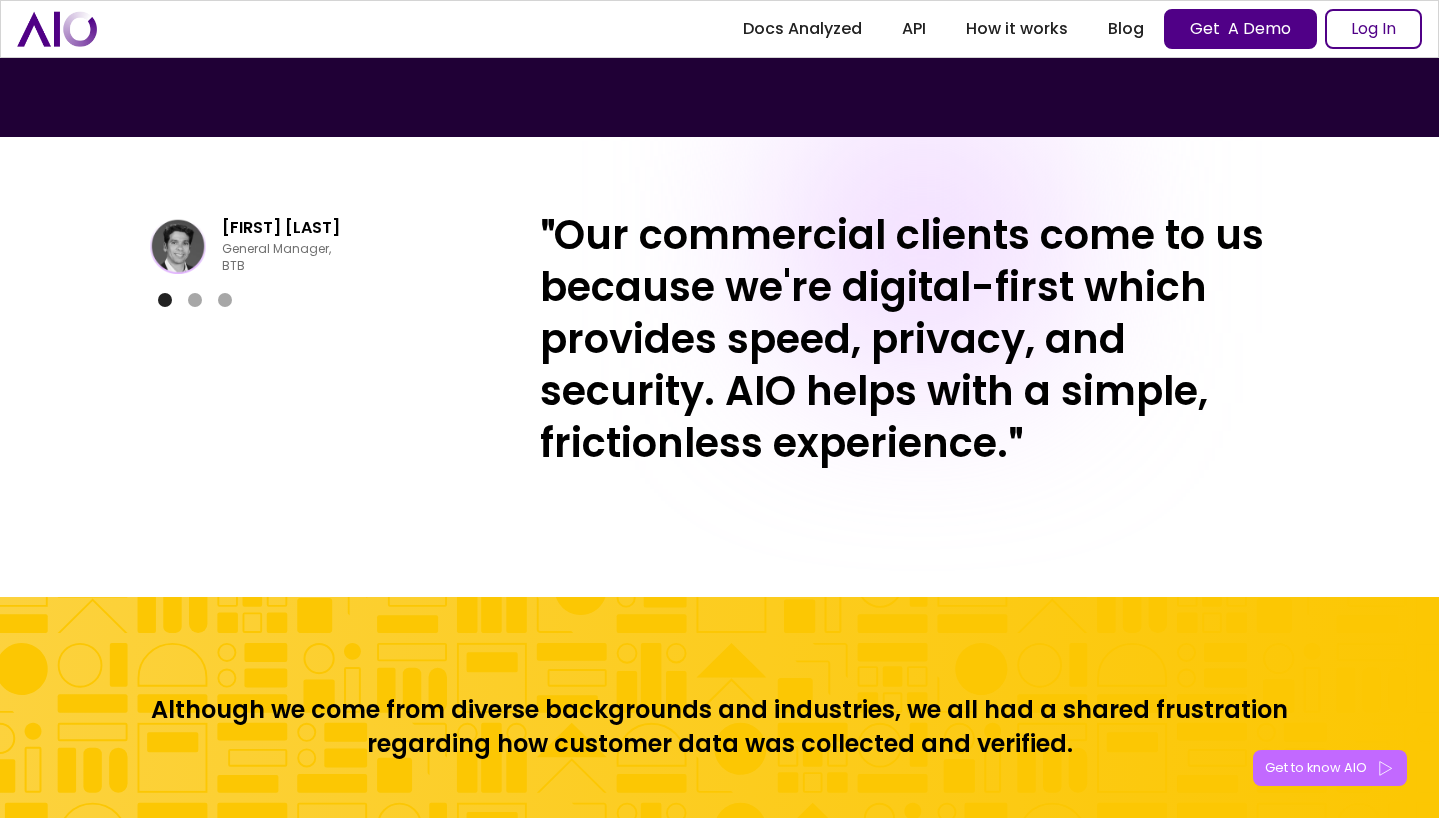 scroll, scrollTop: 7764, scrollLeft: 0, axis: vertical 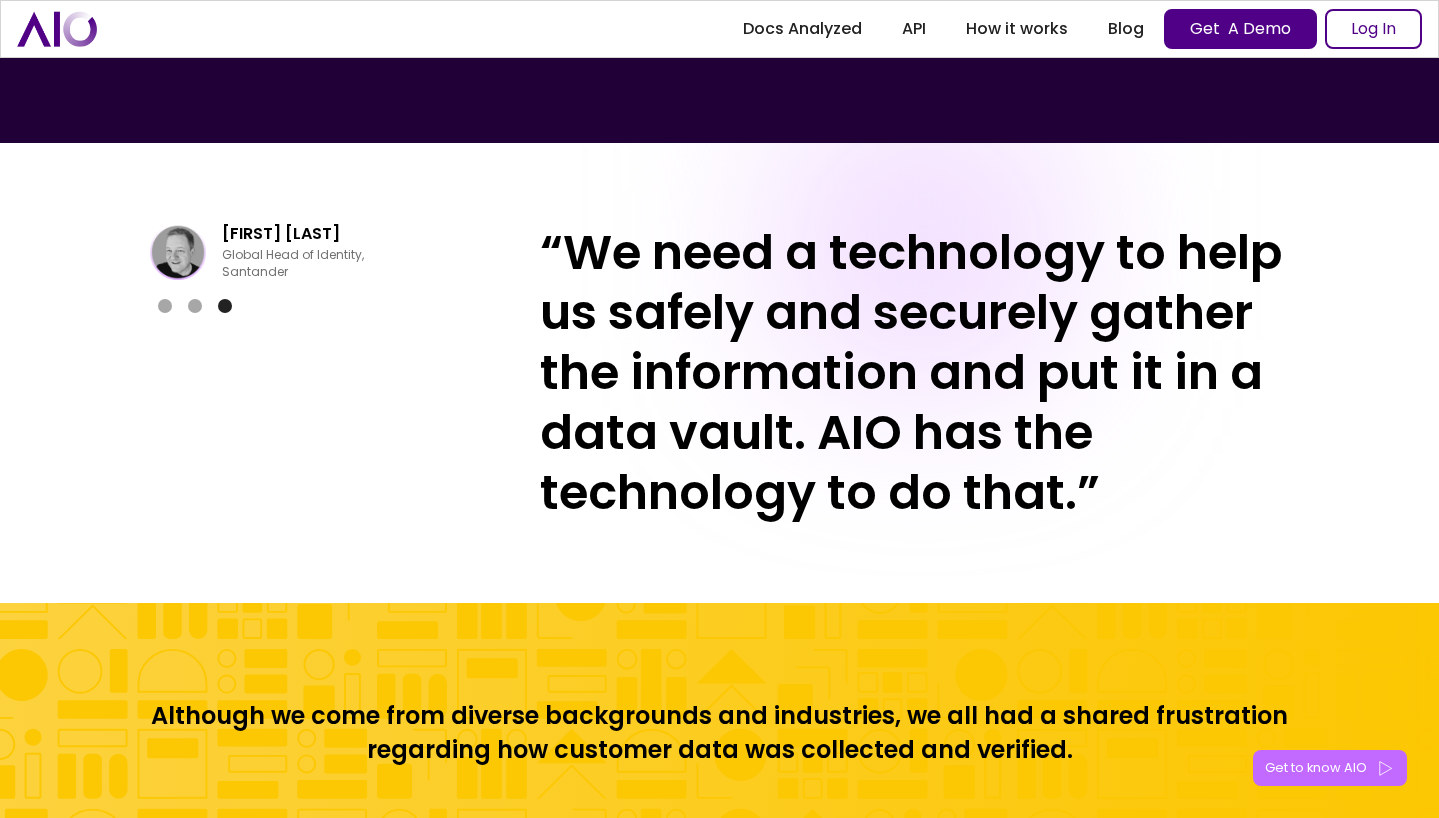click at bounding box center [165, 306] 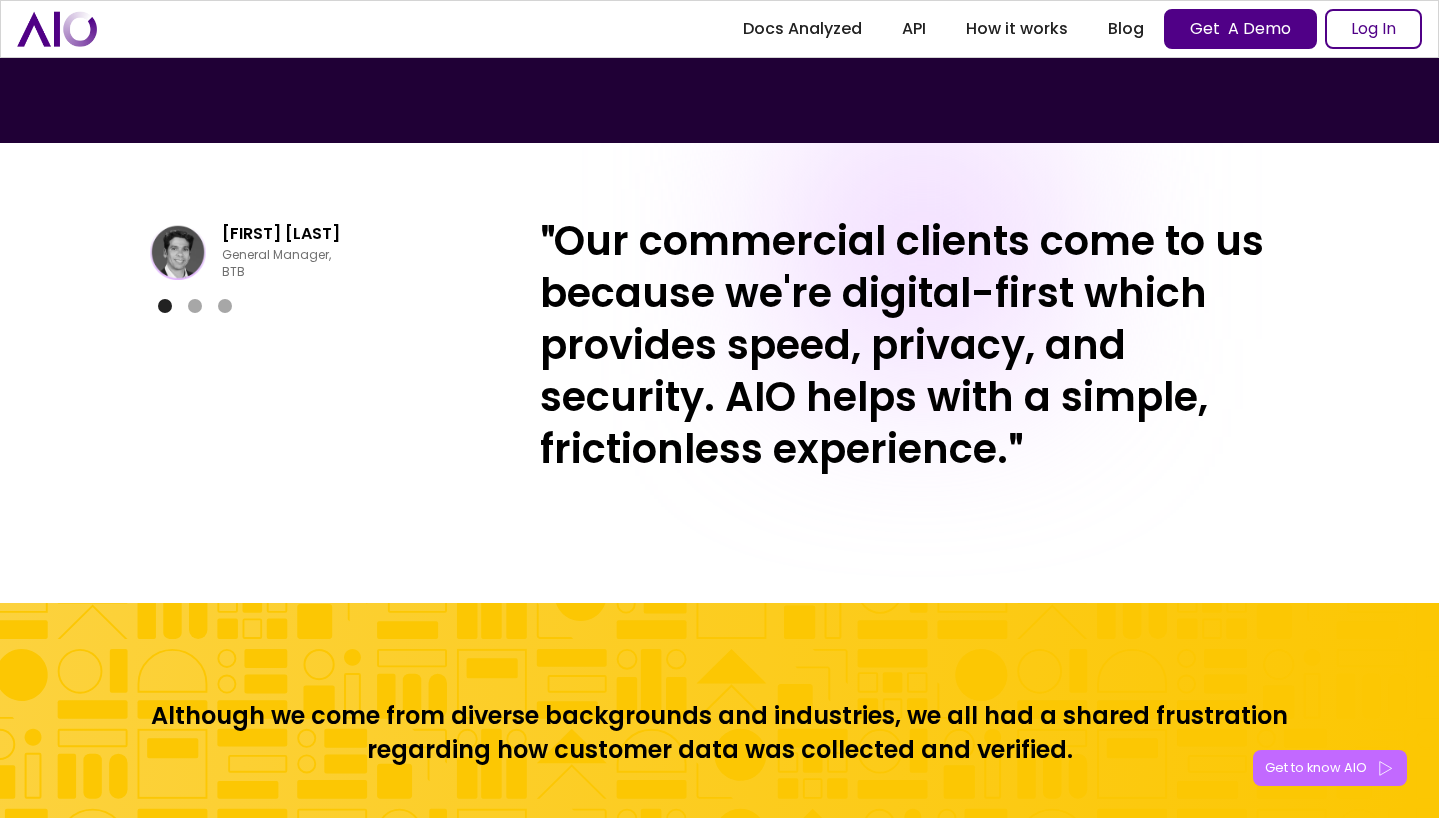 click at bounding box center (195, 306) 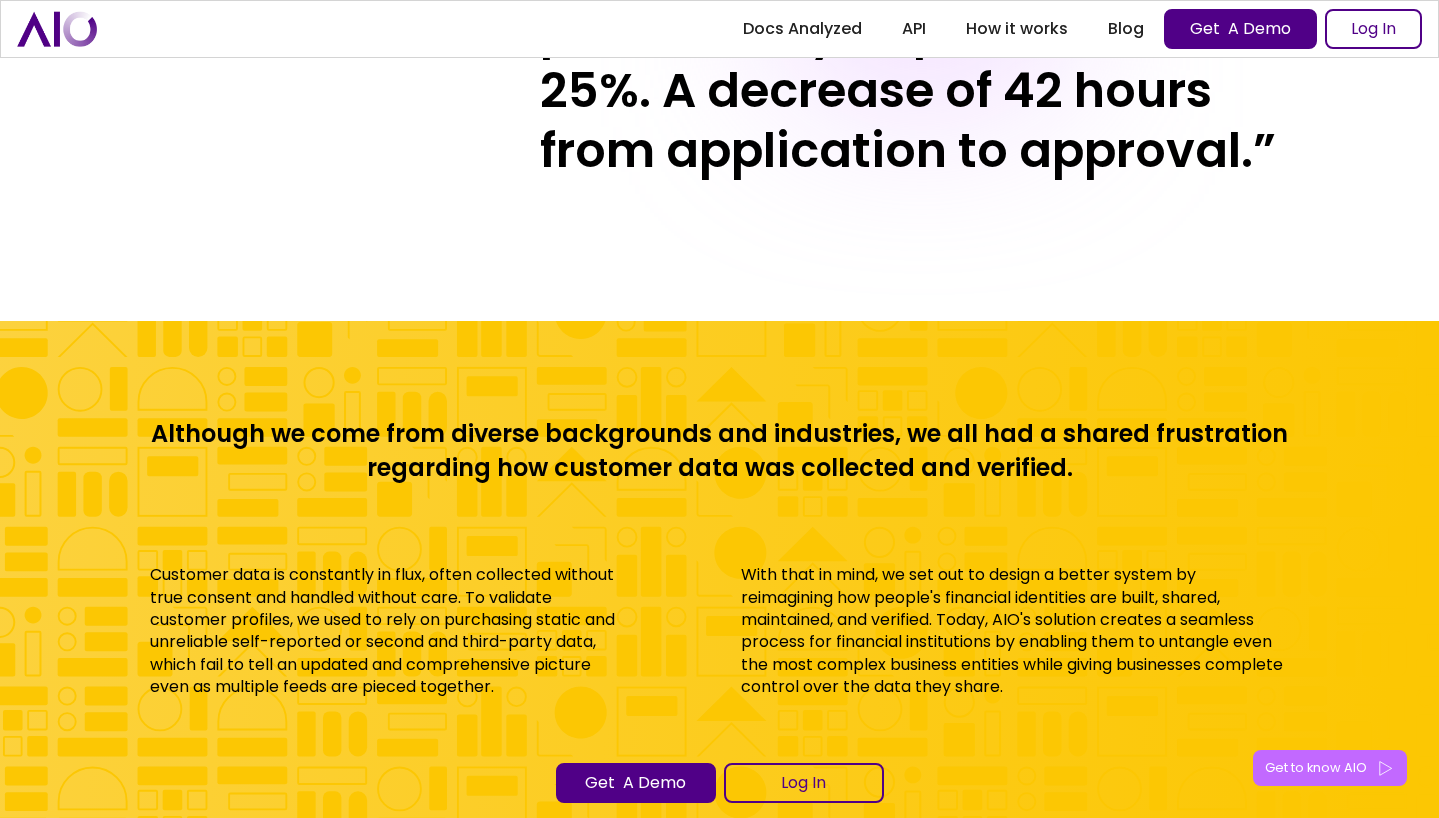 scroll, scrollTop: 8067, scrollLeft: 0, axis: vertical 